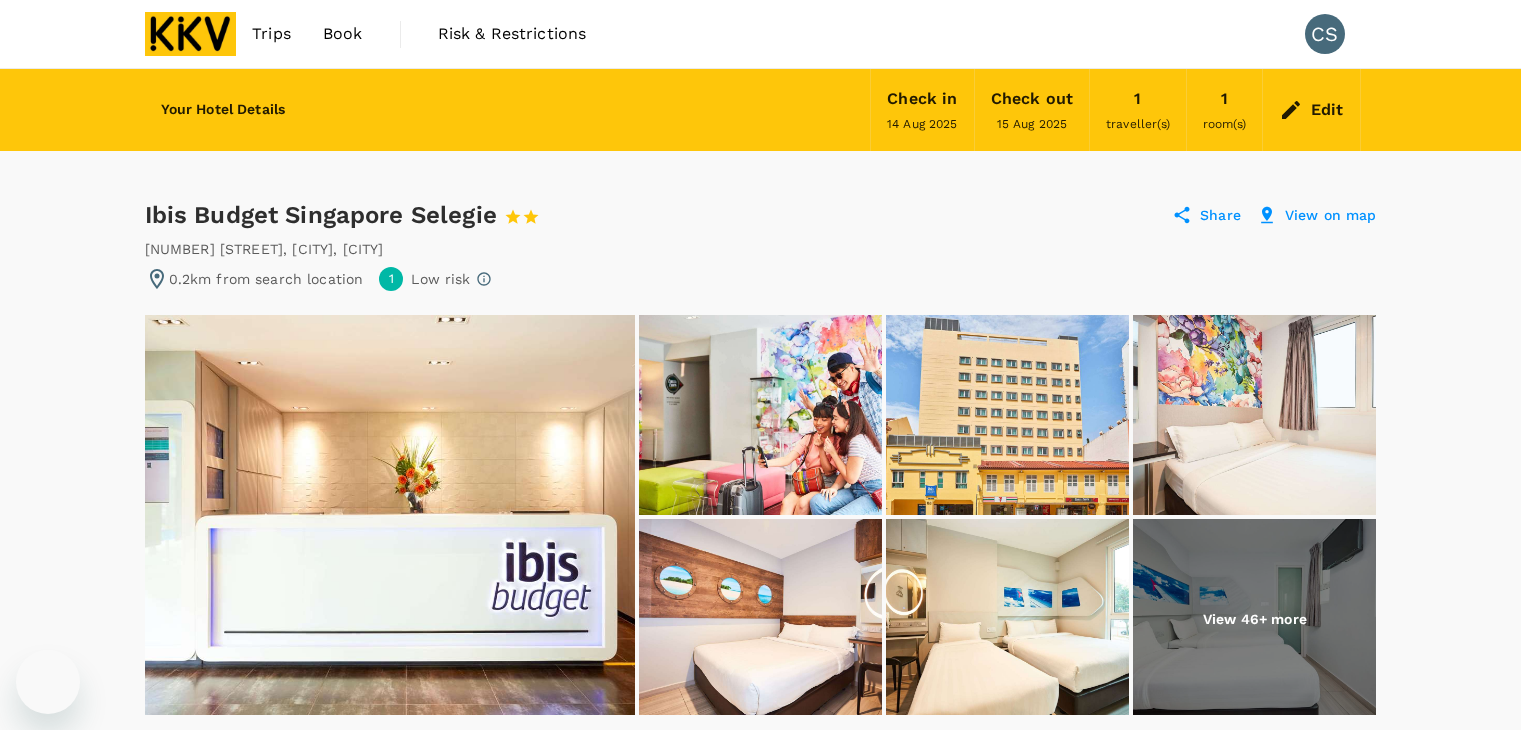 scroll, scrollTop: 0, scrollLeft: 0, axis: both 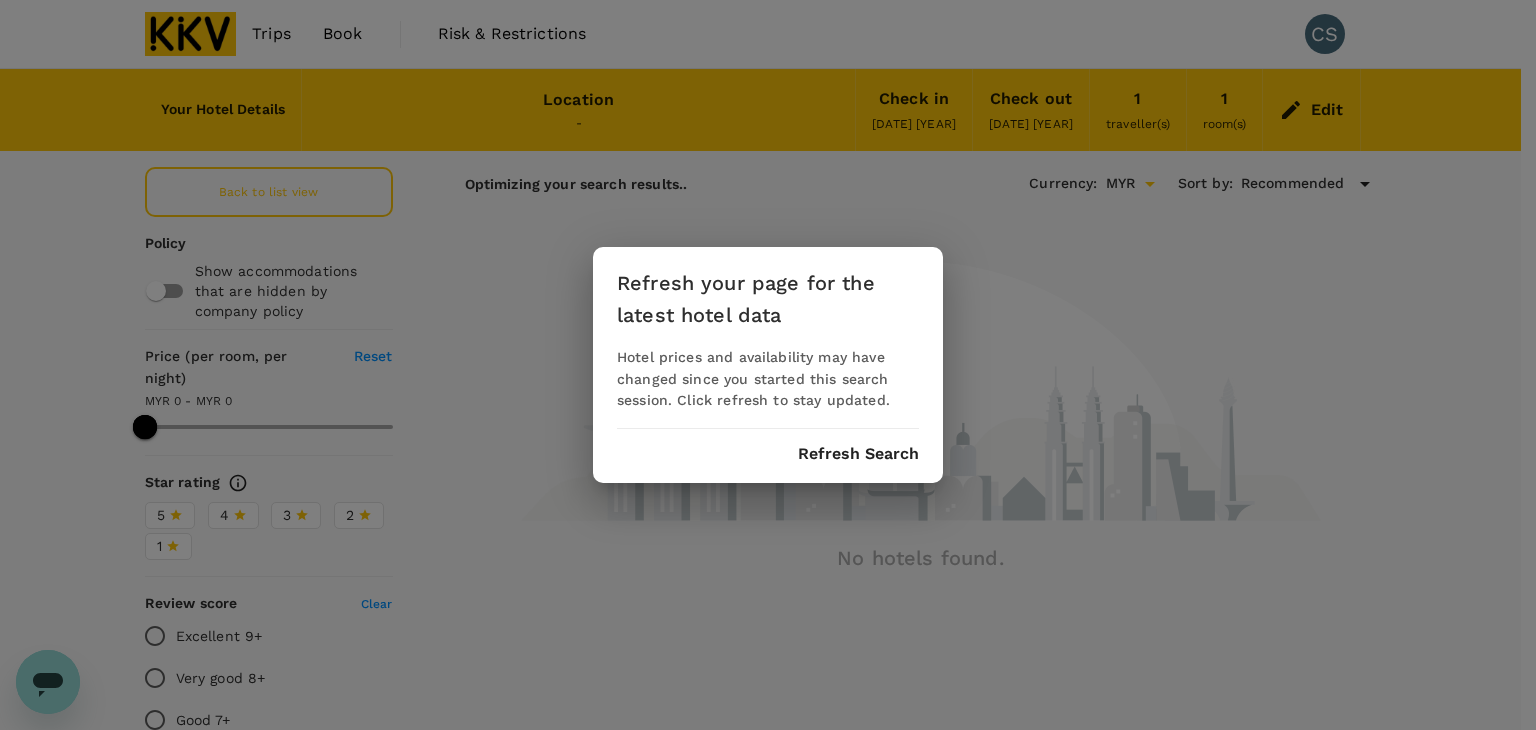 click on "Refresh your page for the latest hotel data Hotel prices and availability may have changed since you started this search session. Click refresh to stay updated. Refresh Search" at bounding box center (768, 365) 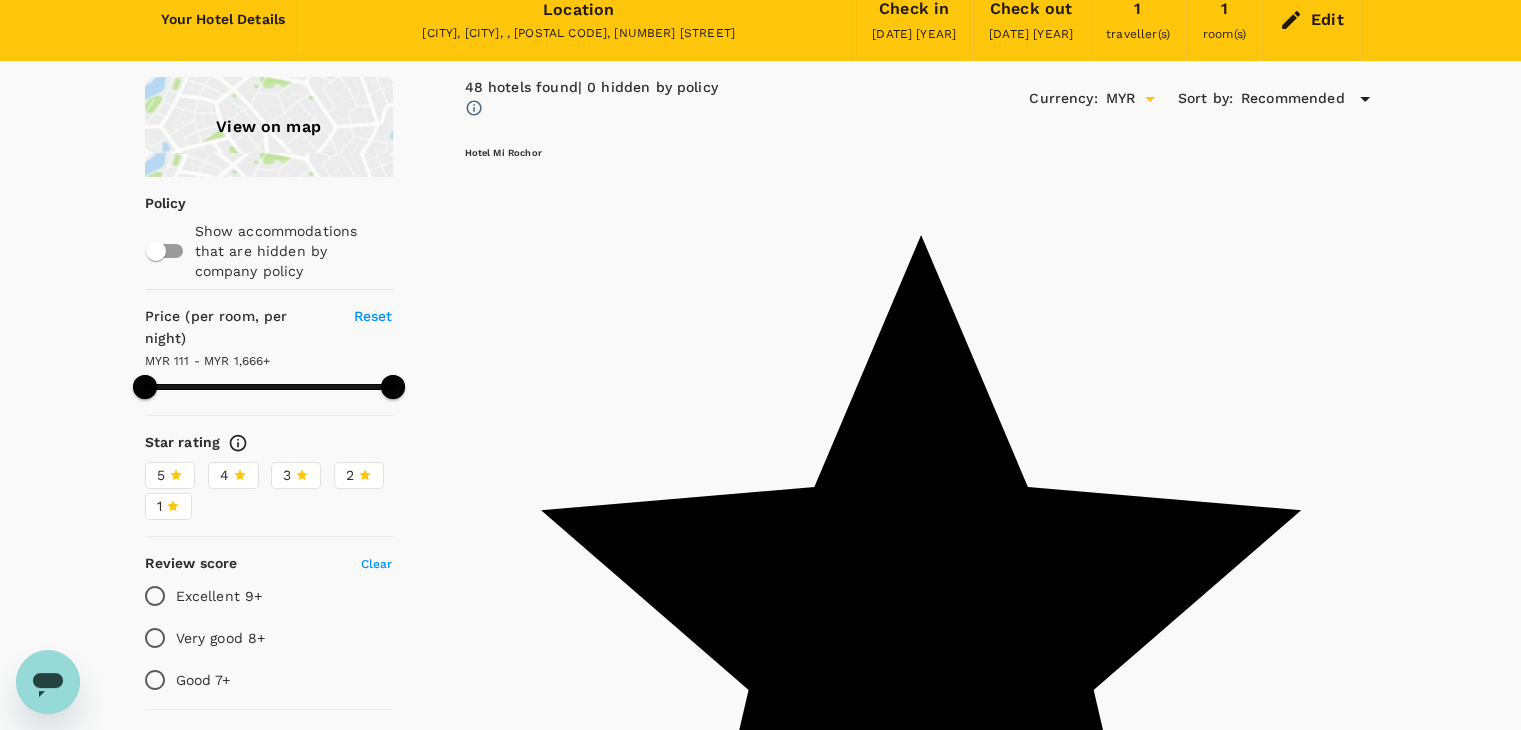 scroll, scrollTop: 0, scrollLeft: 0, axis: both 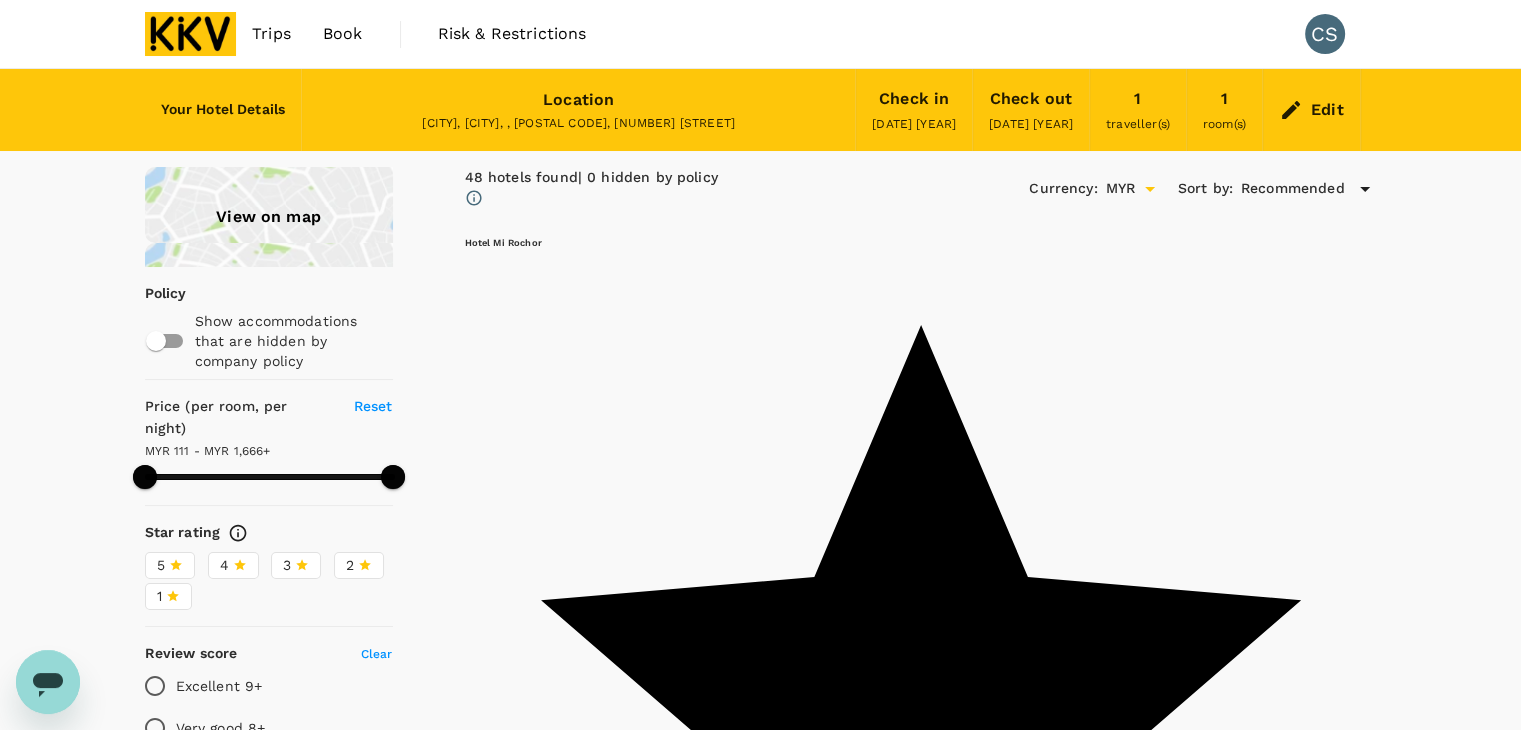click on "Location Singapore, Singapore, , 188216, 89 Short Street," at bounding box center (578, 110) 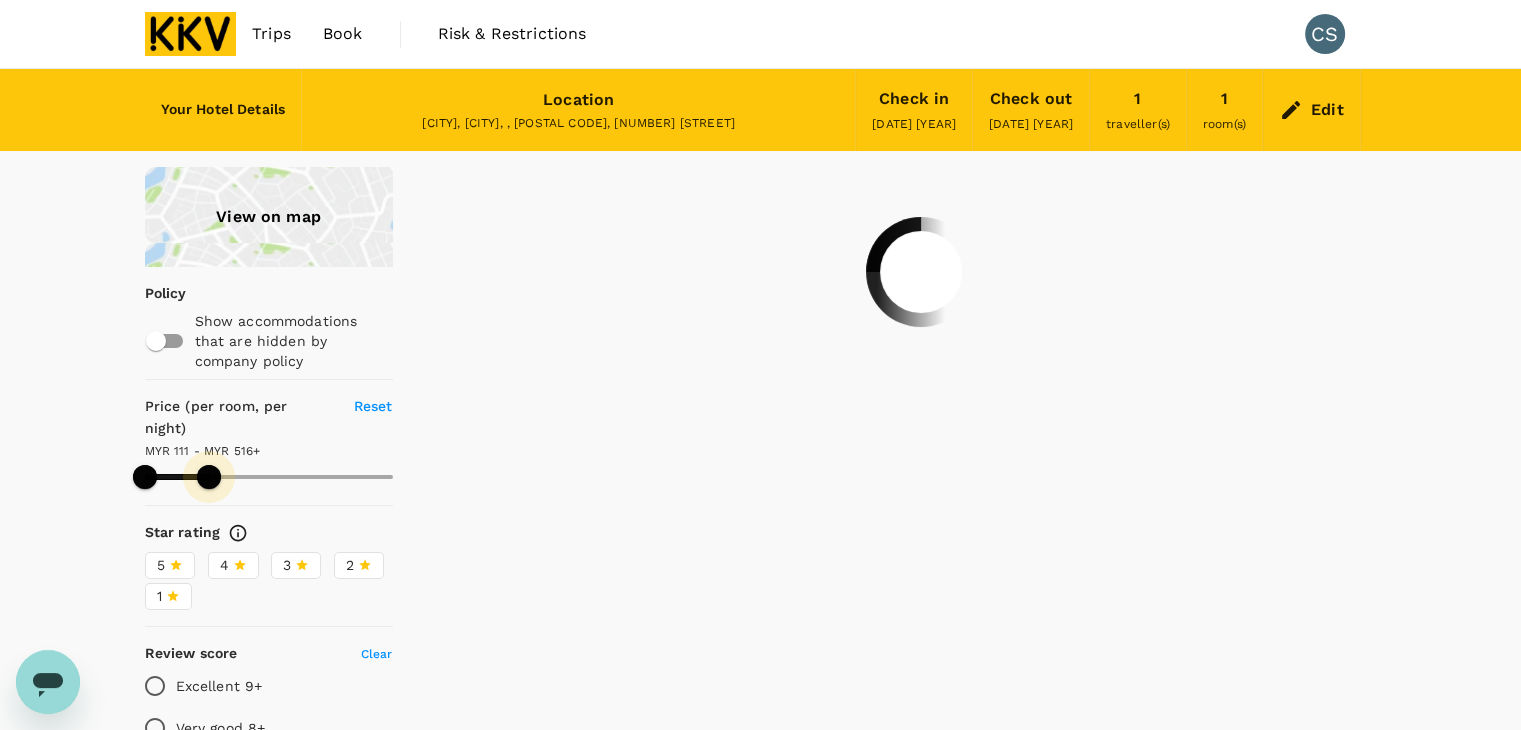 drag, startPoint x: 392, startPoint y: 453, endPoint x: 209, endPoint y: 460, distance: 183.13383 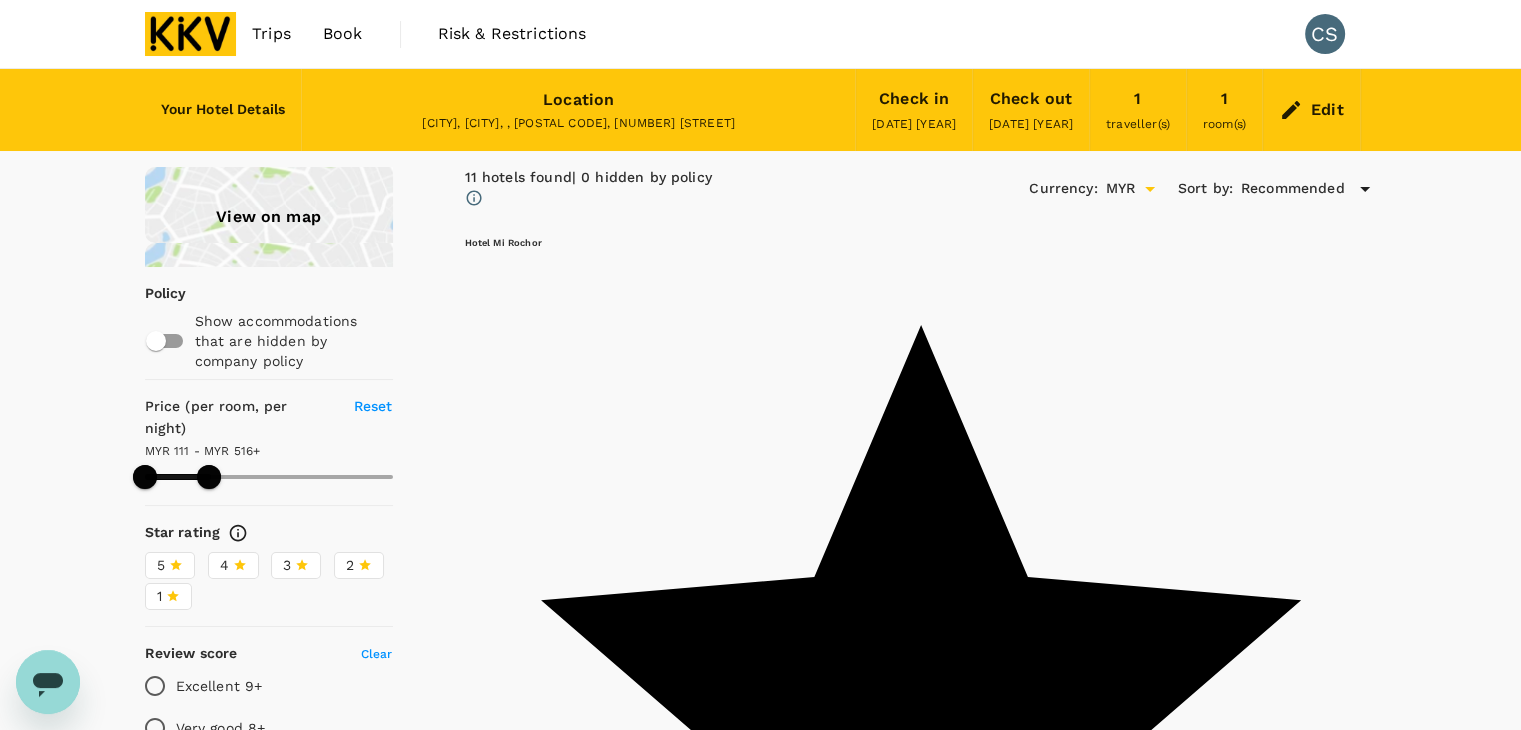 type on "515.6" 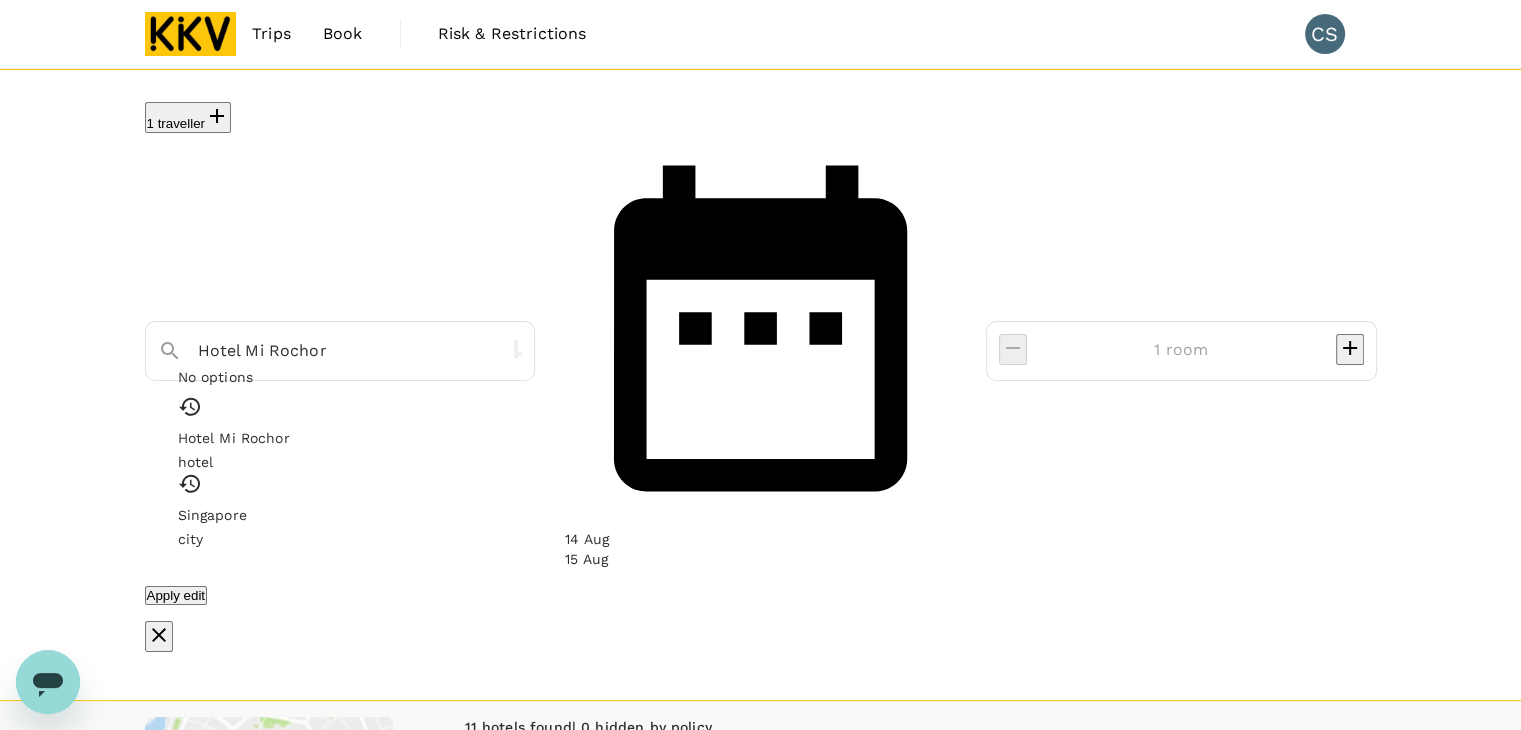 click on "Hotel Mi Rochor No options Hotel Mi Rochor hotel Singapore city" at bounding box center [340, 351] 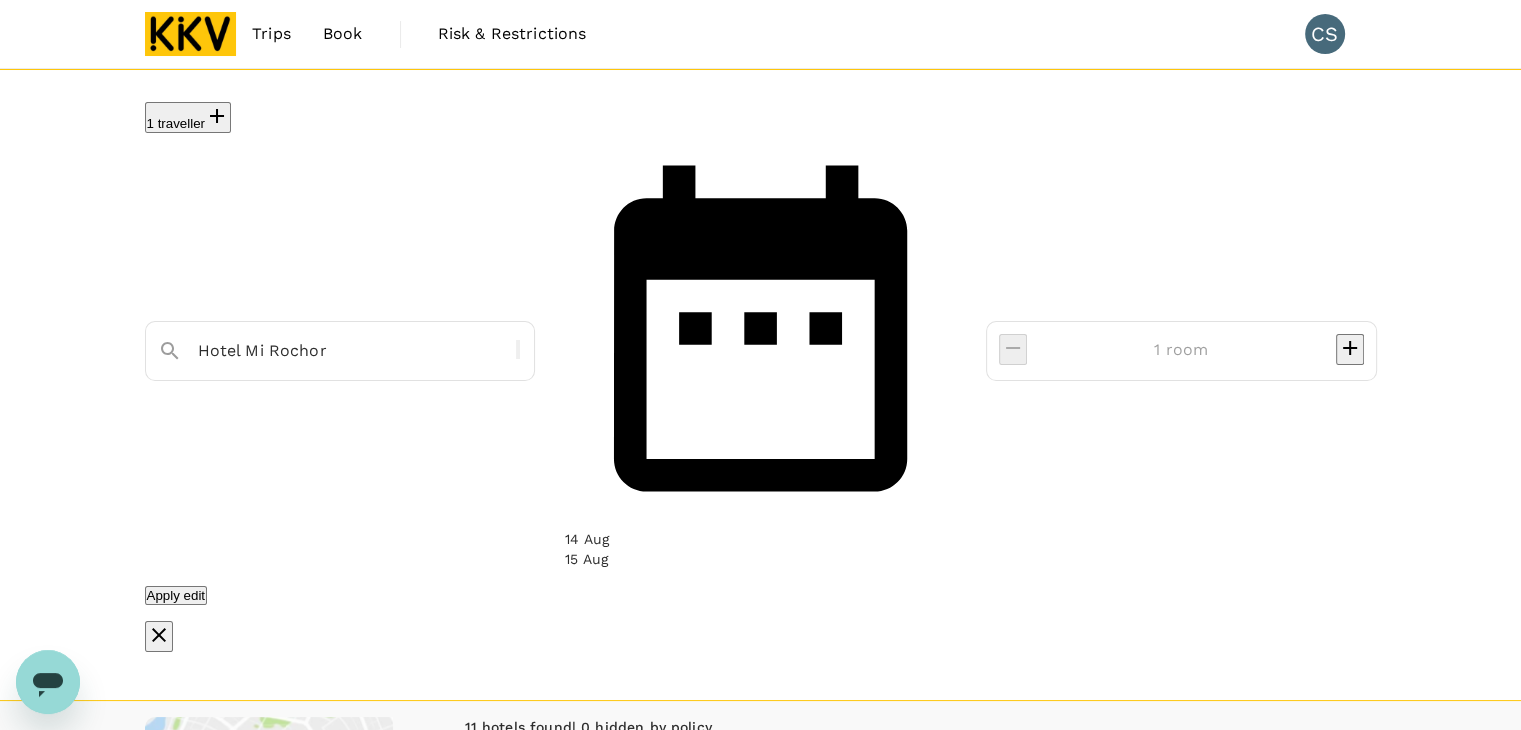 type on "[CITY]" 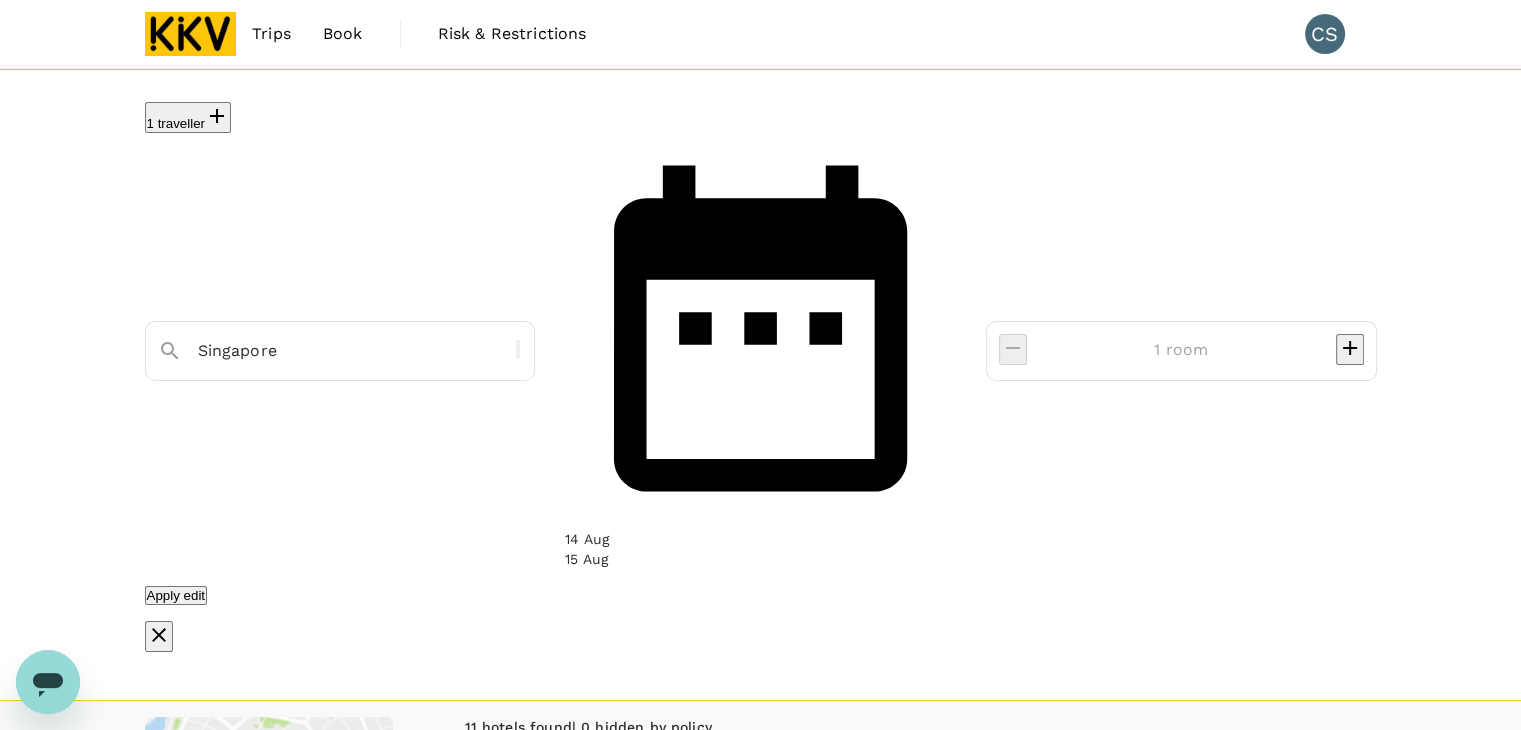 click on "Apply edit" at bounding box center (176, 595) 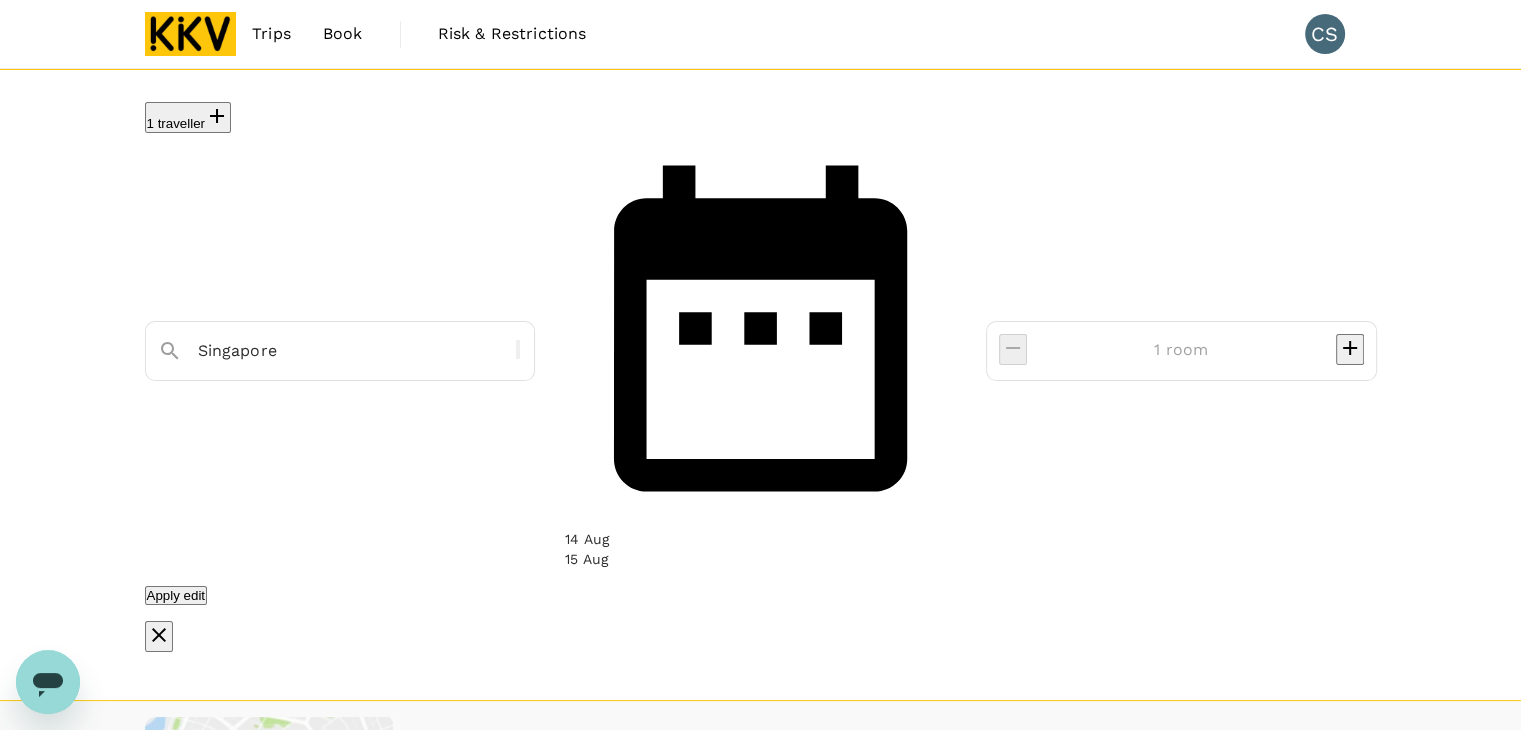 type on "1665.1" 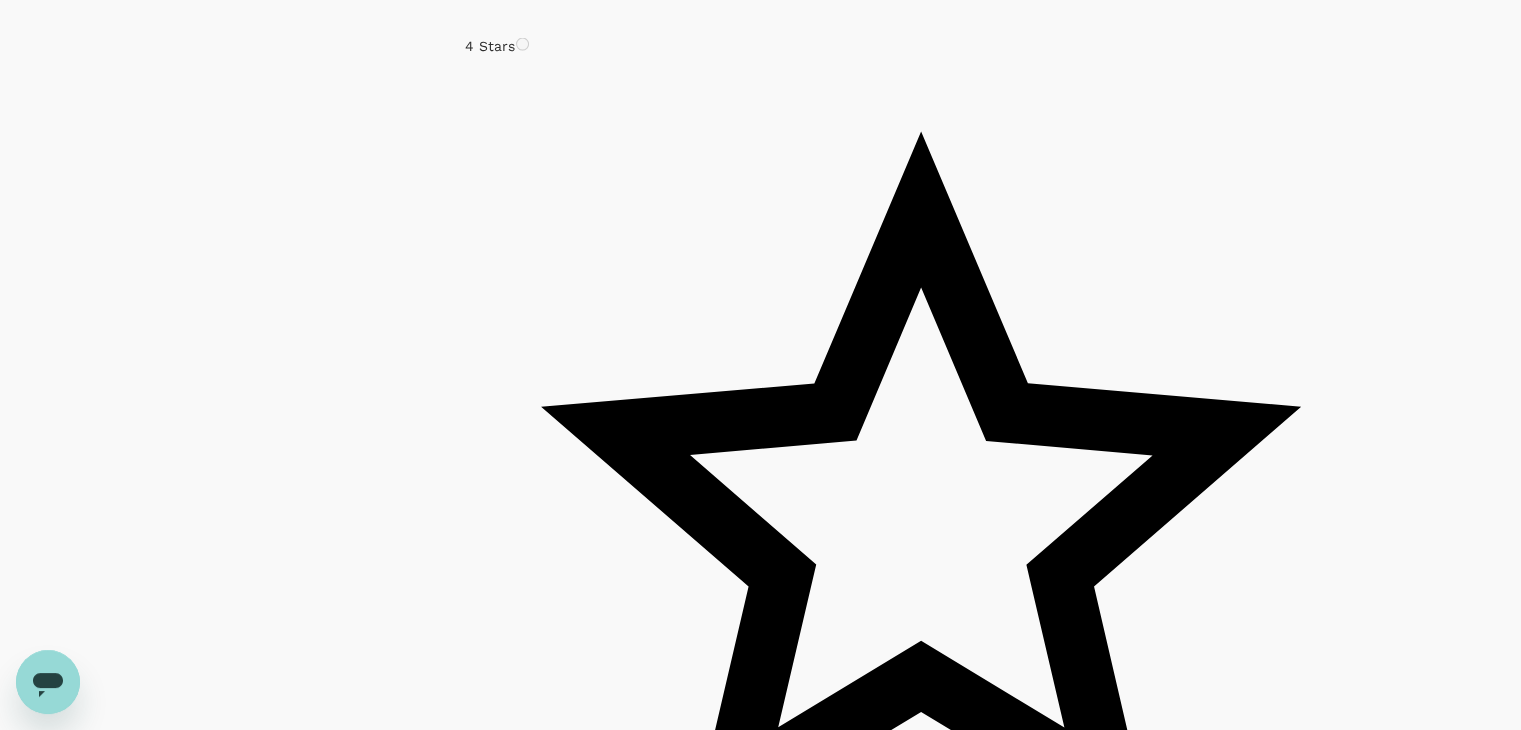 scroll, scrollTop: 4500, scrollLeft: 0, axis: vertical 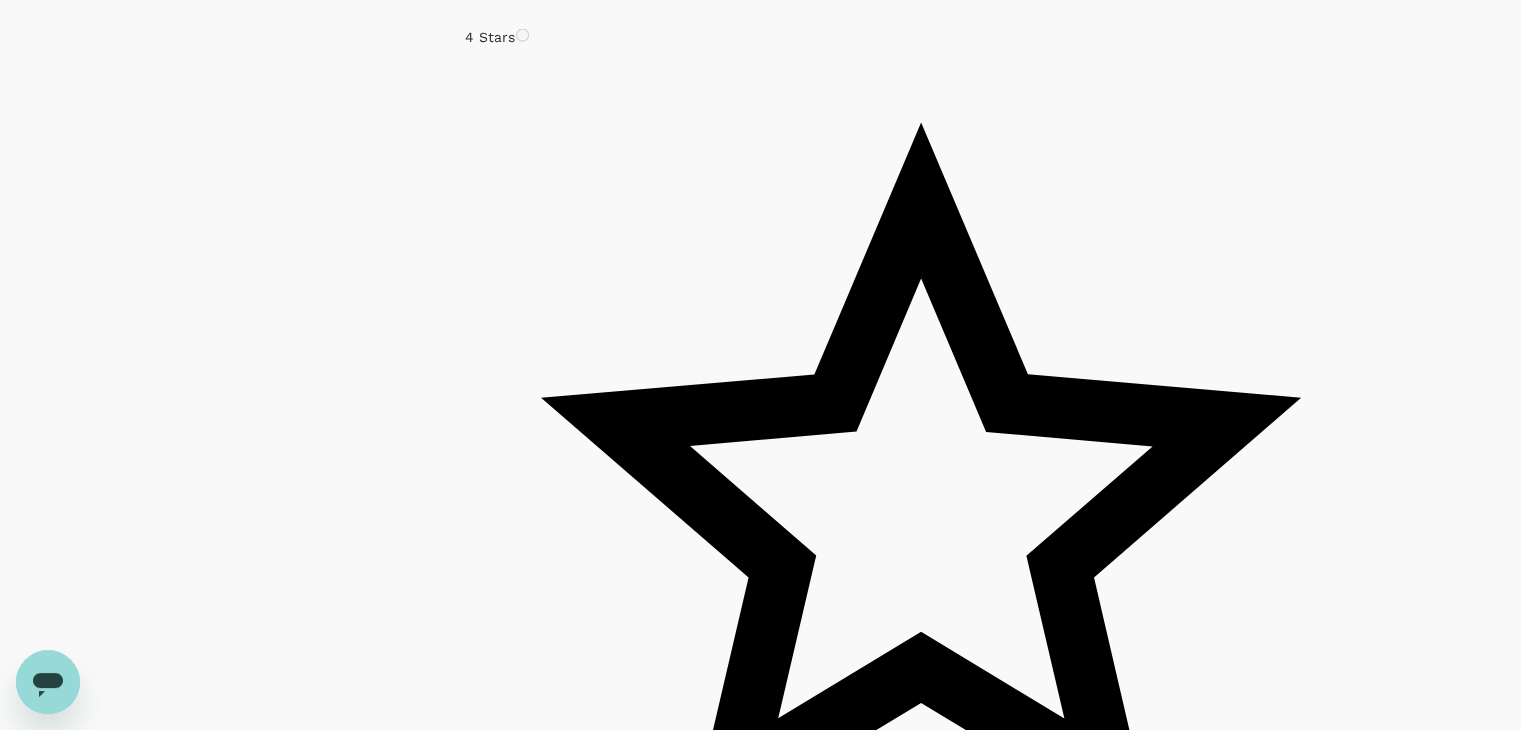 click on "View rooms" at bounding box center [501, 81875] 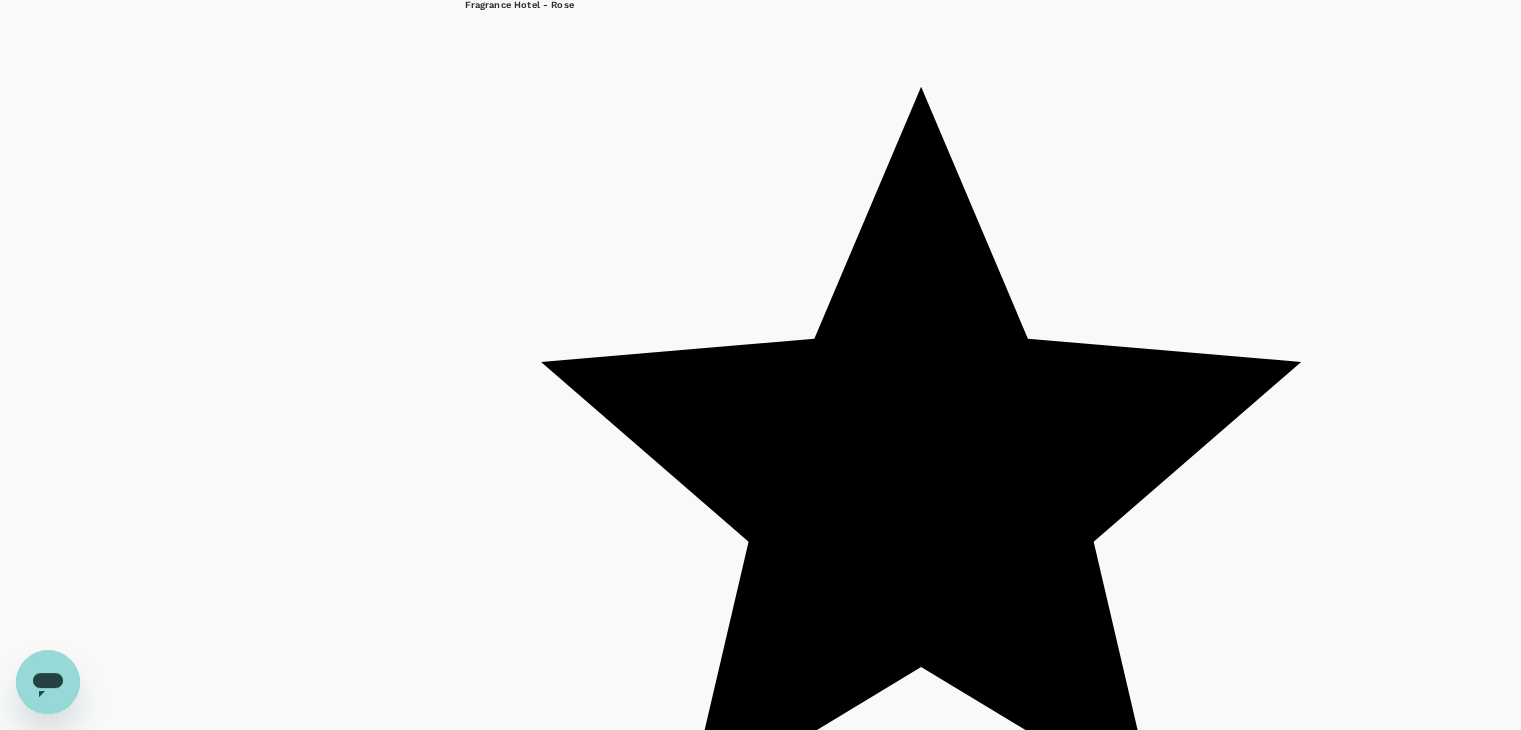 scroll, scrollTop: 5816, scrollLeft: 0, axis: vertical 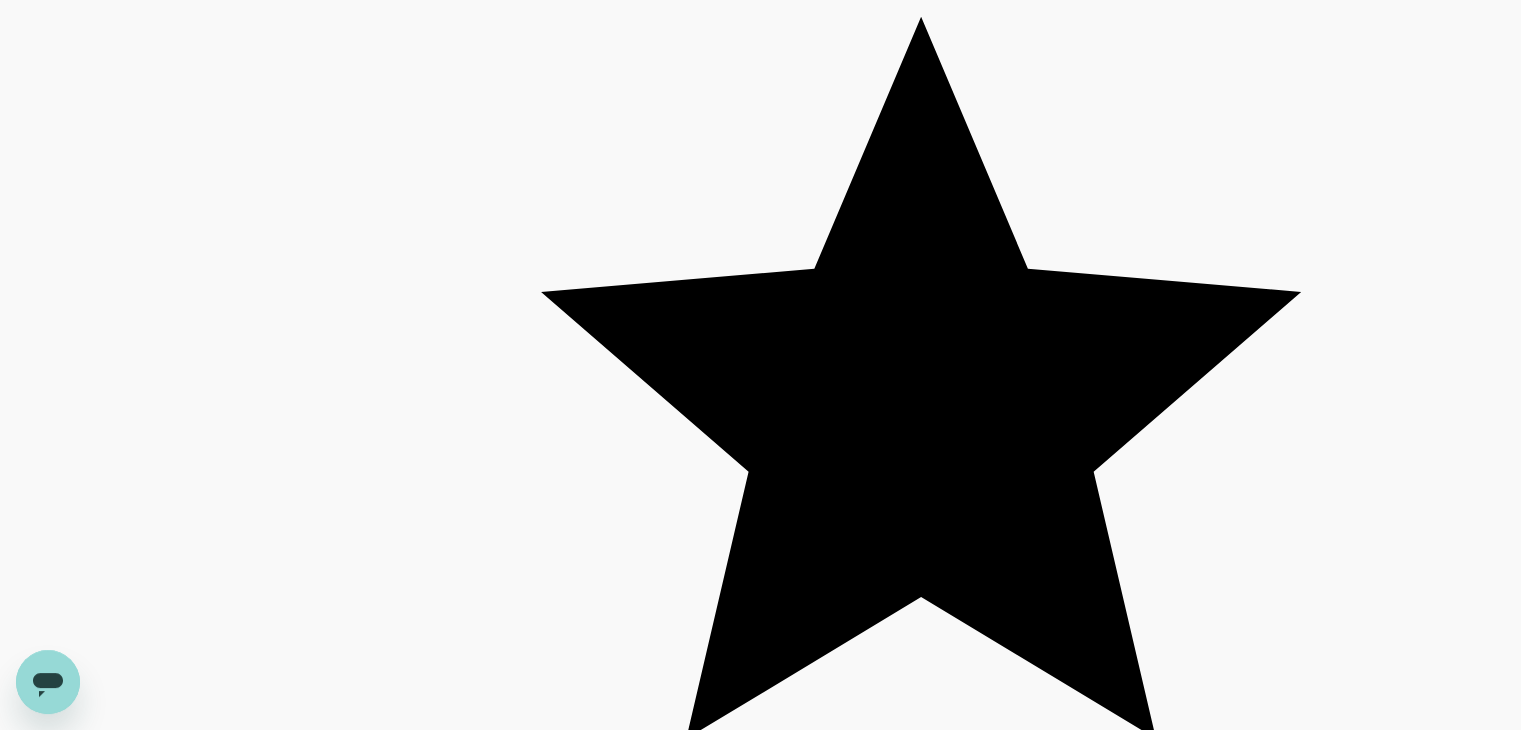 click on "2" at bounding box center [470, 102214] 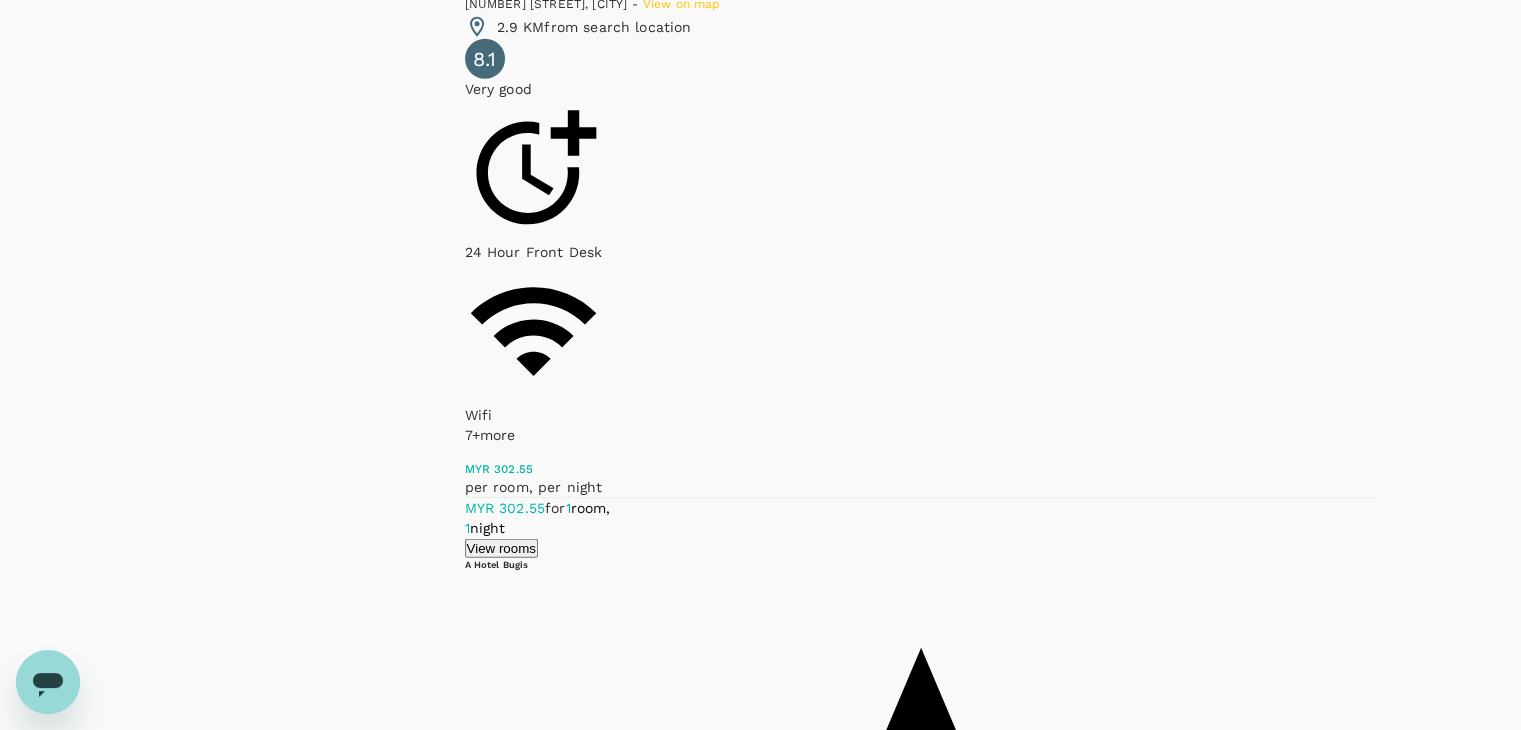scroll, scrollTop: 5700, scrollLeft: 0, axis: vertical 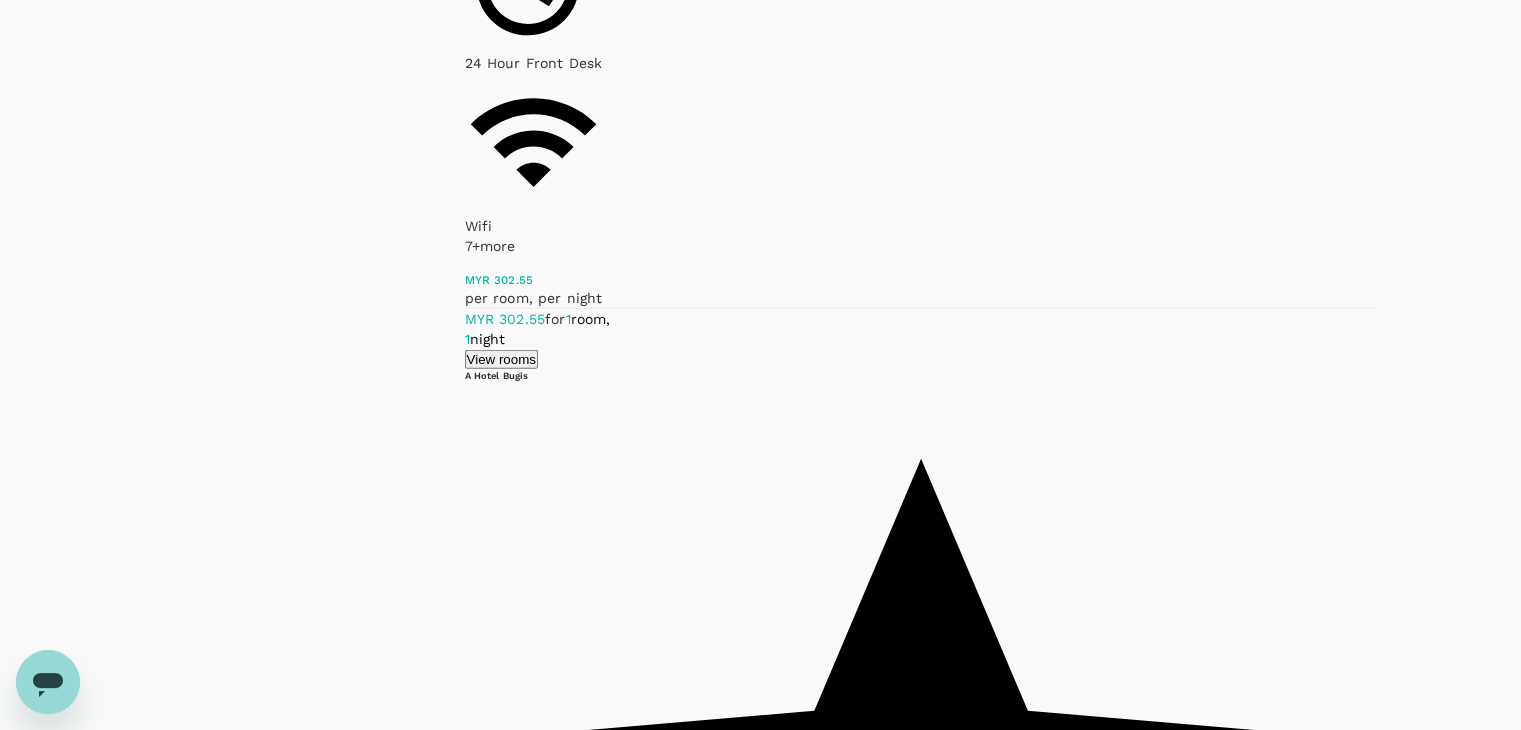 click on "3" at bounding box center [470, 102653] 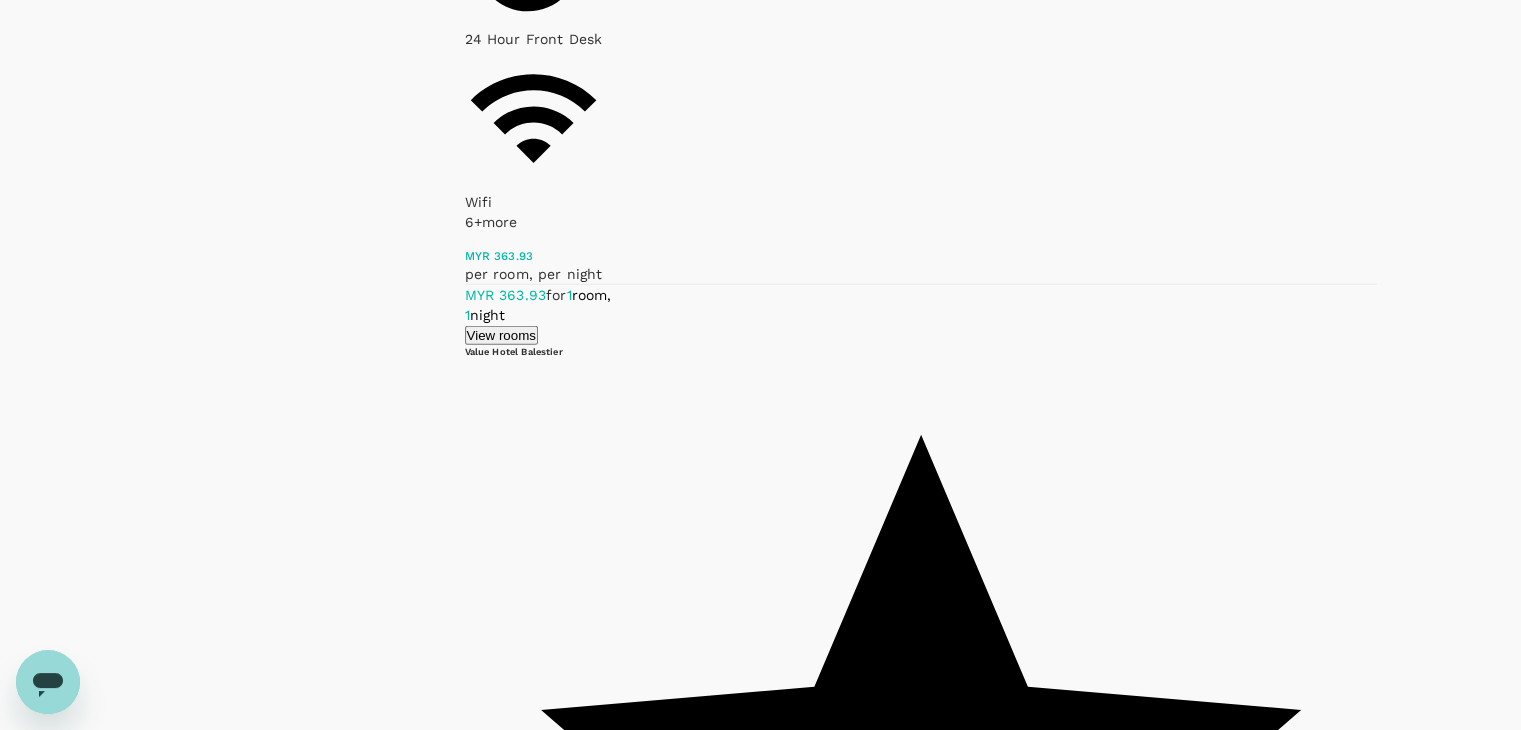 scroll, scrollTop: 5775, scrollLeft: 0, axis: vertical 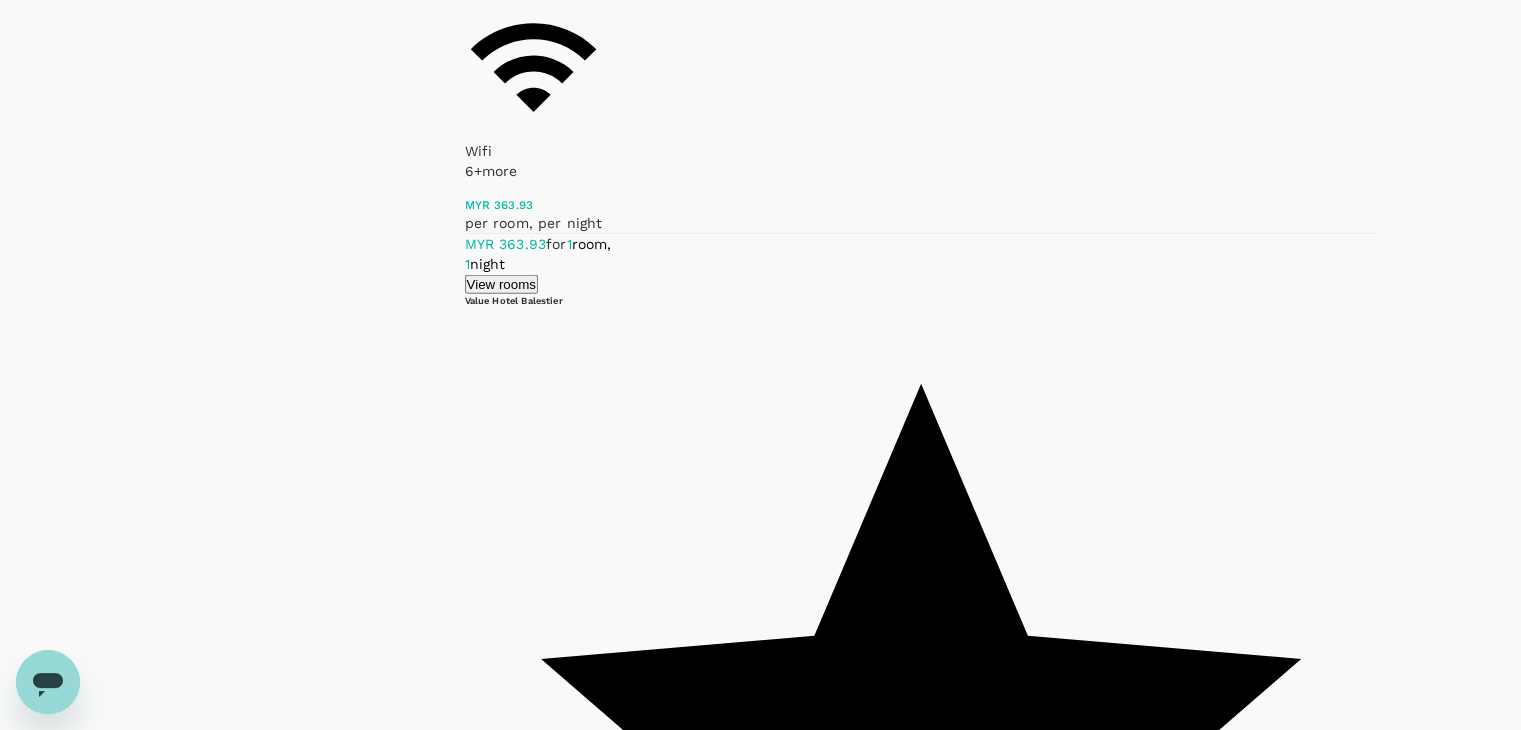 click on "4" at bounding box center [470, 103797] 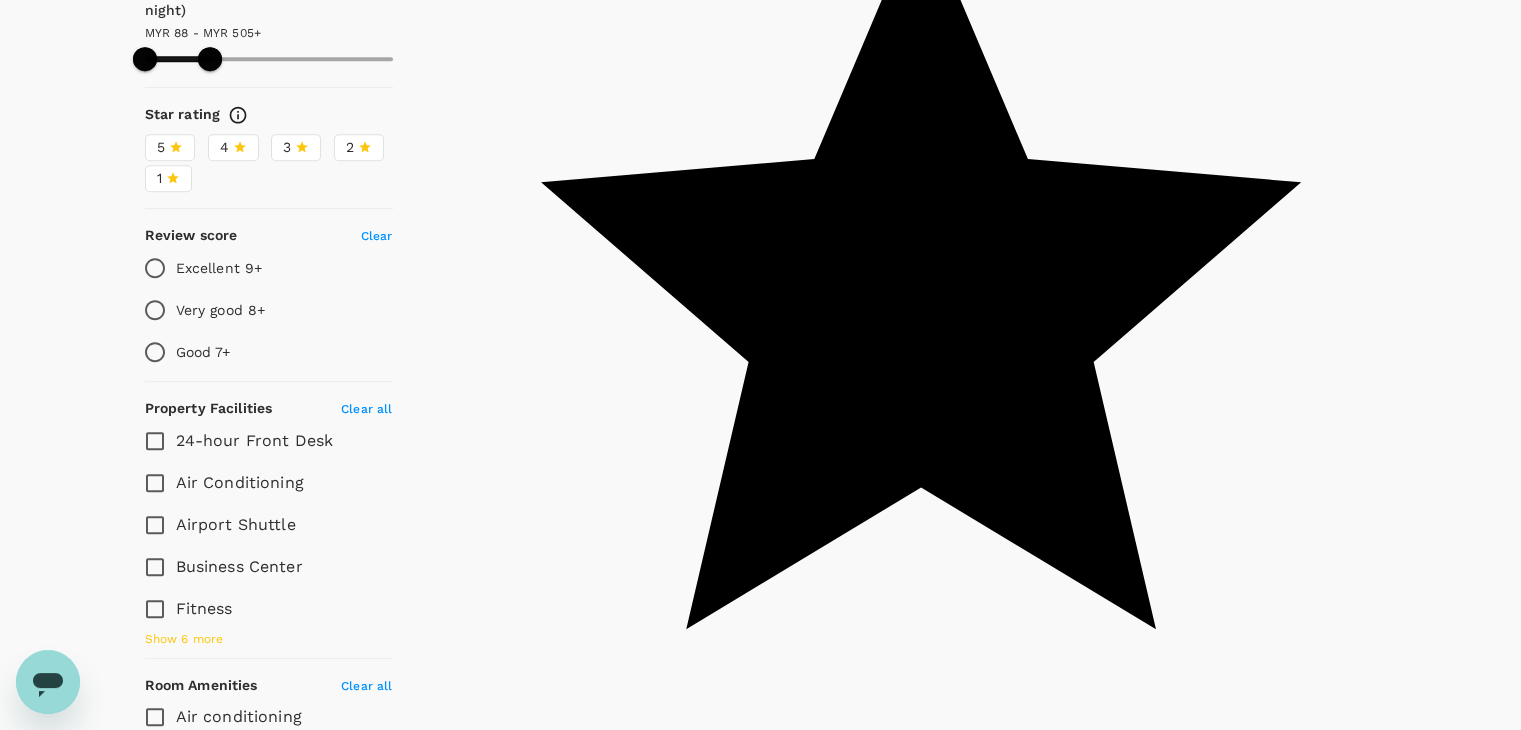 scroll, scrollTop: 1000, scrollLeft: 0, axis: vertical 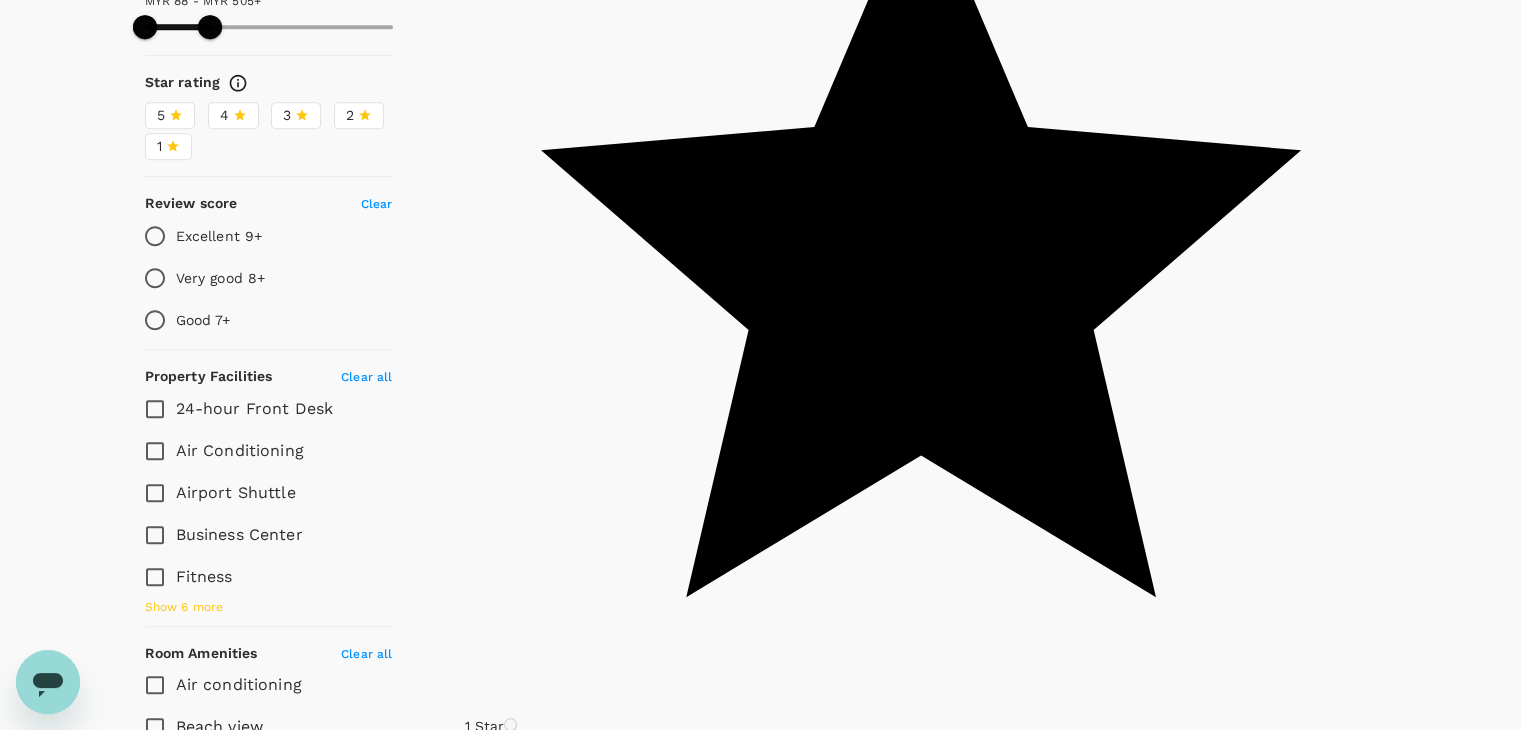 click on "View rooms" at bounding box center (501, 21400) 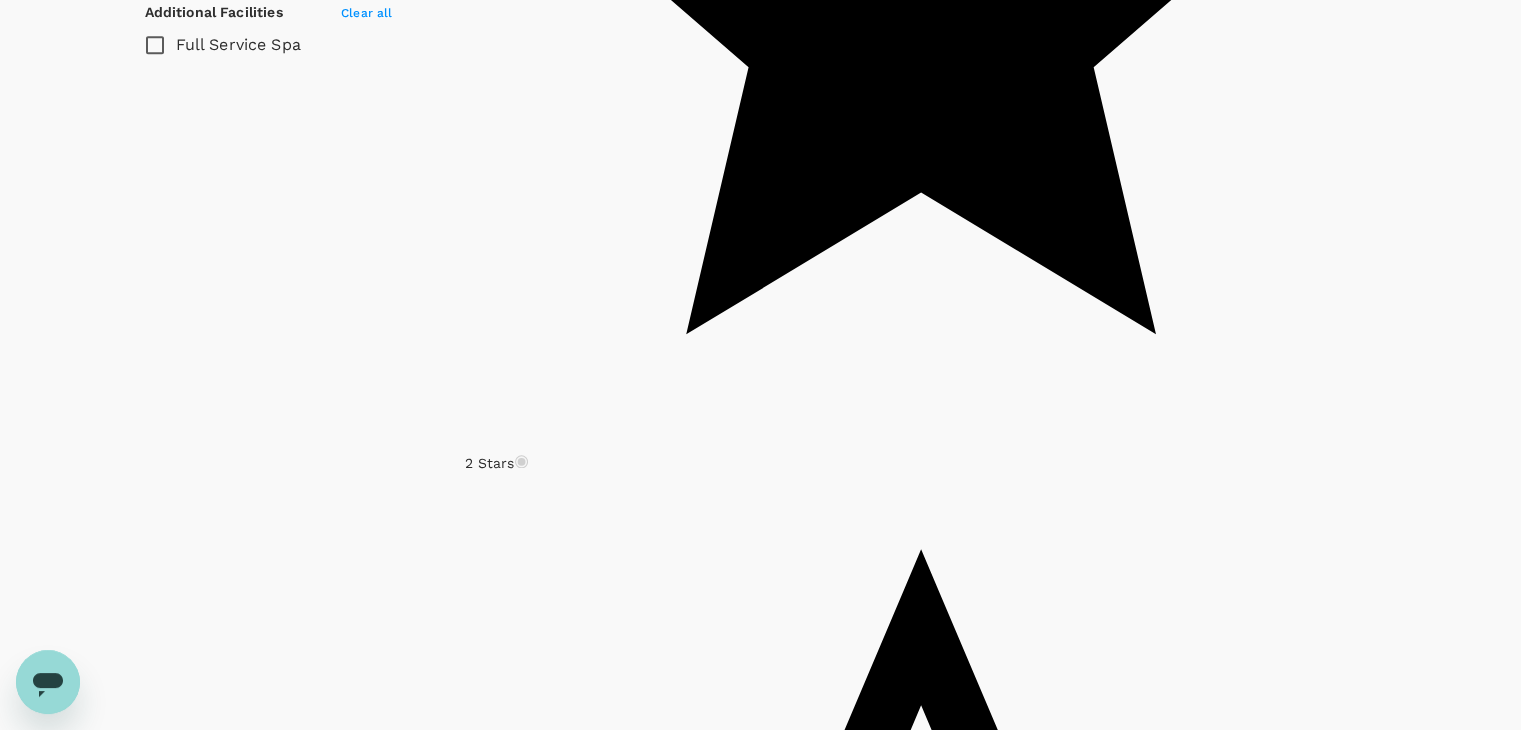 scroll, scrollTop: 2384, scrollLeft: 0, axis: vertical 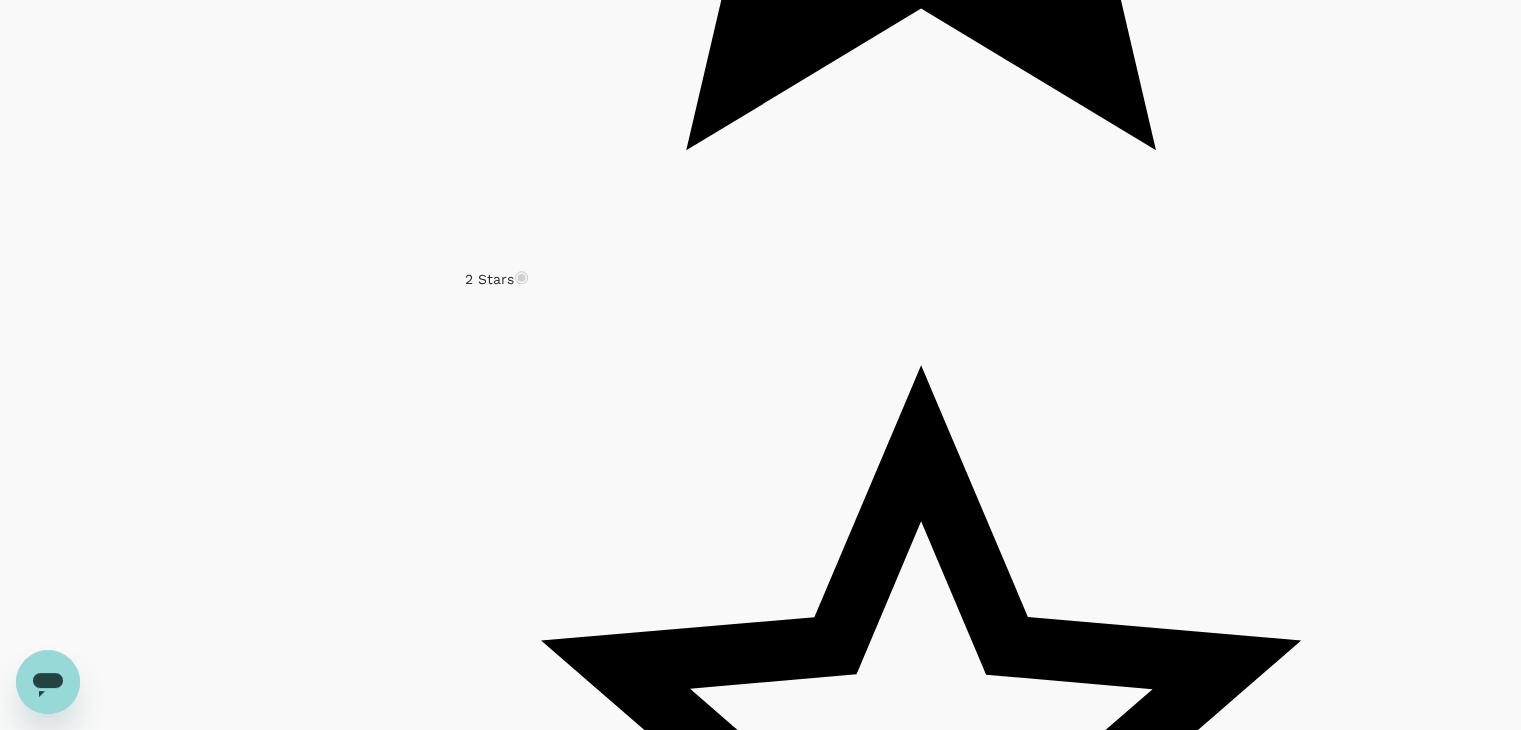 type on "505.1" 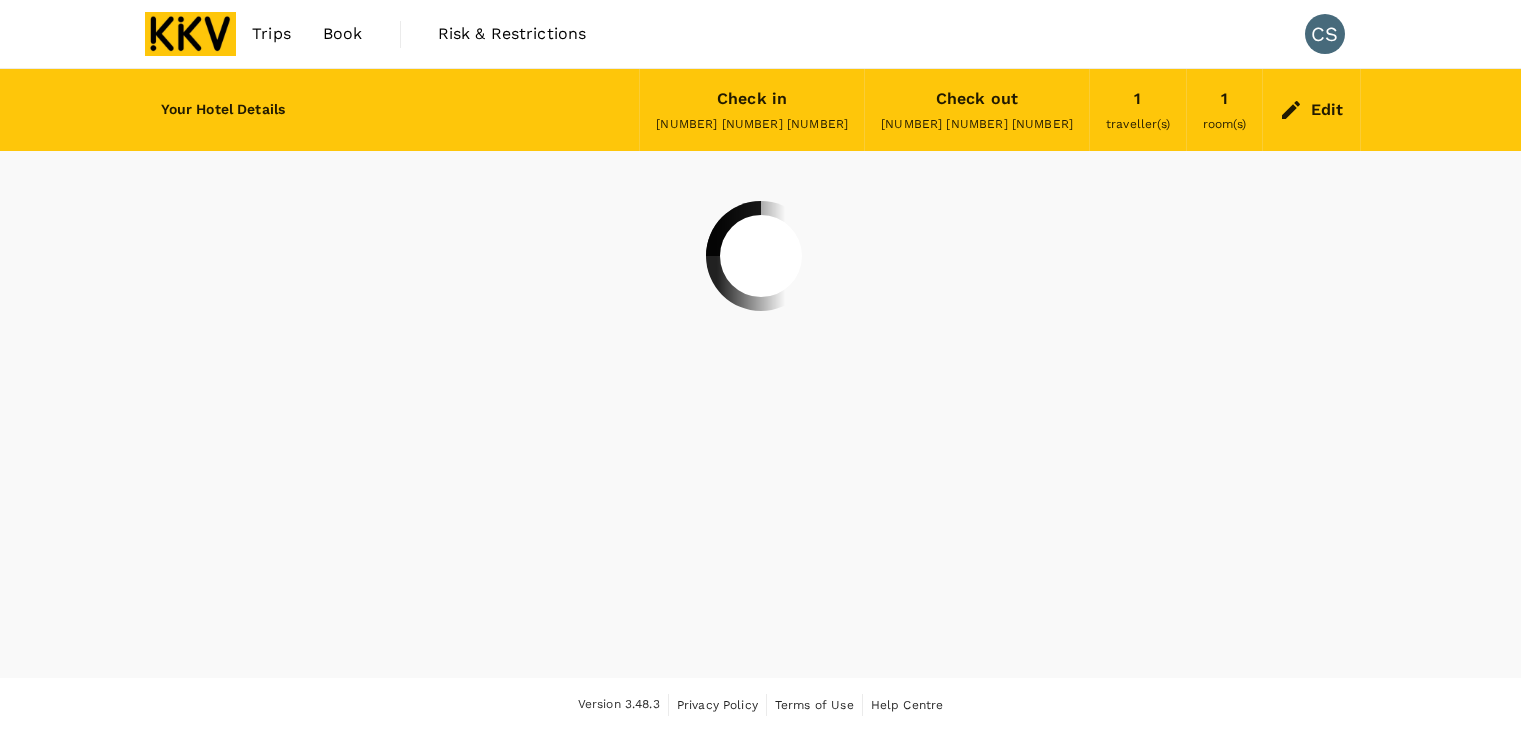 scroll, scrollTop: 0, scrollLeft: 0, axis: both 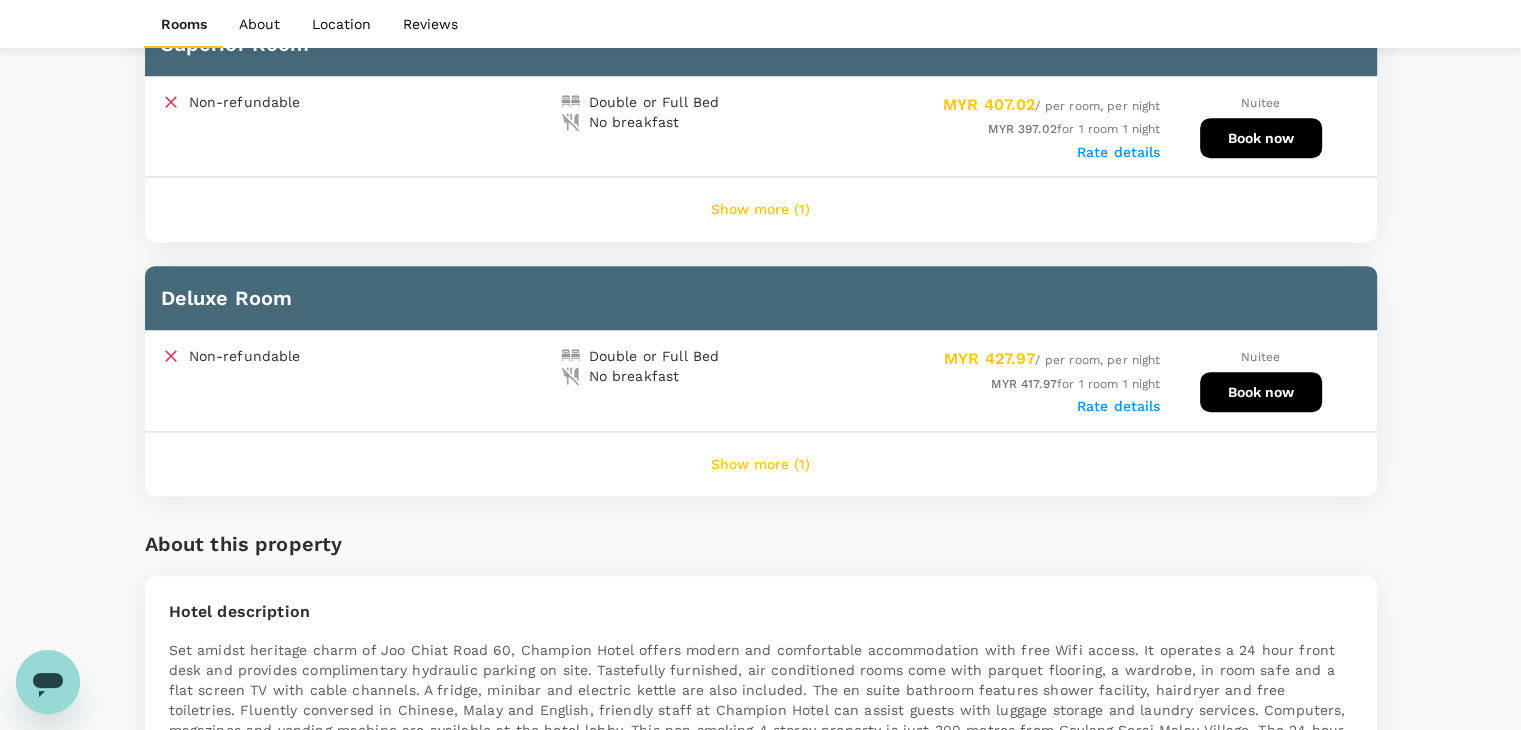 click on "Show more (1)" at bounding box center (760, 210) 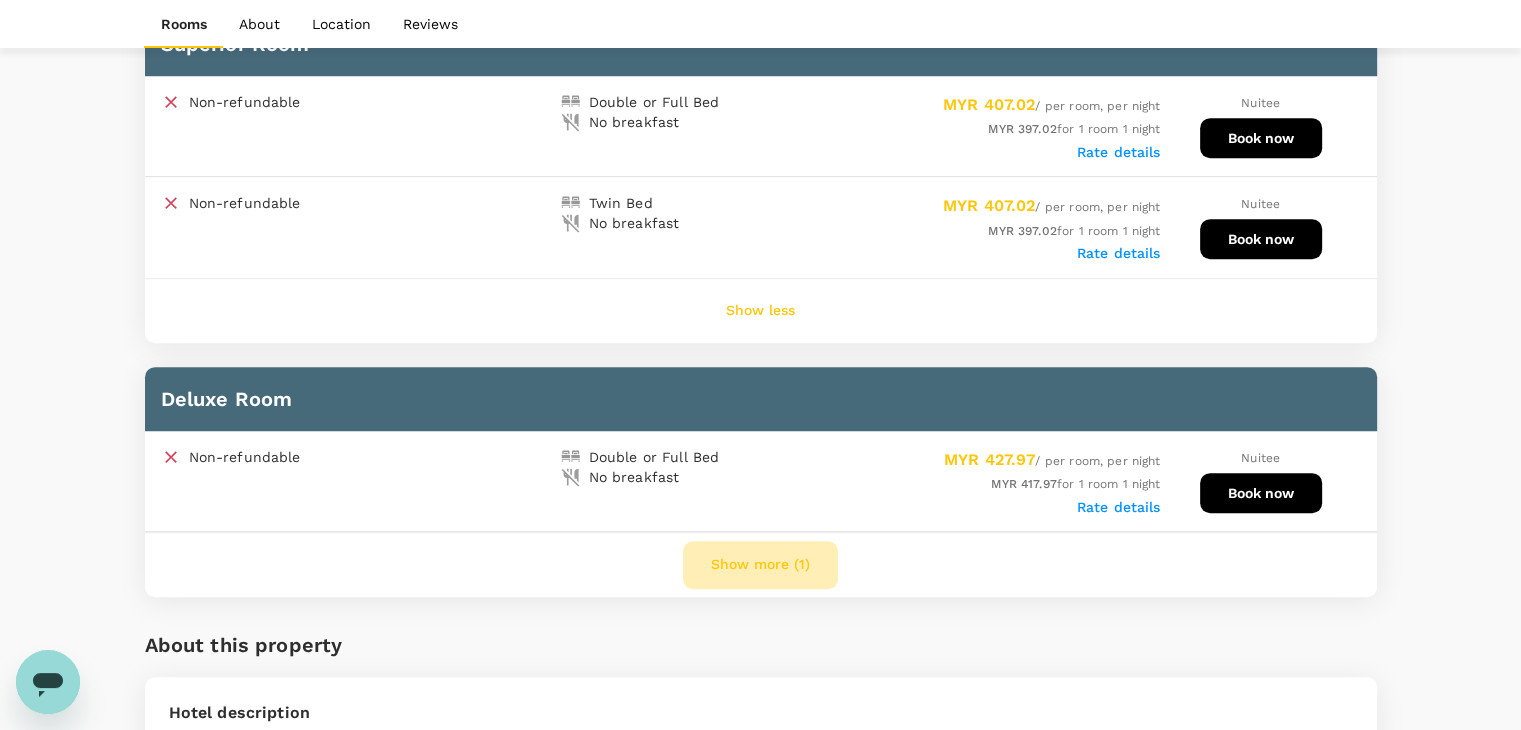 click on "Show more (1)" at bounding box center [760, 565] 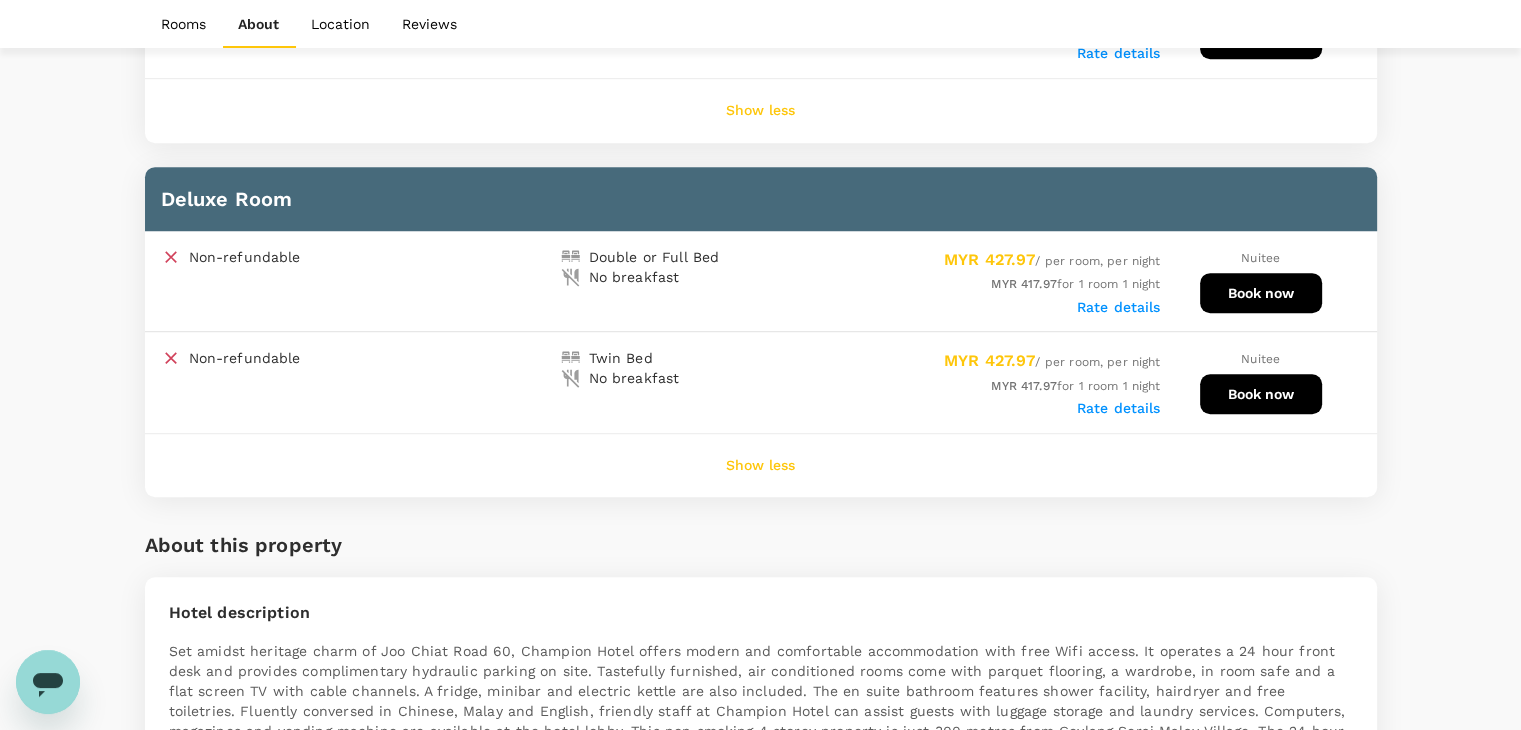 scroll, scrollTop: 1500, scrollLeft: 0, axis: vertical 